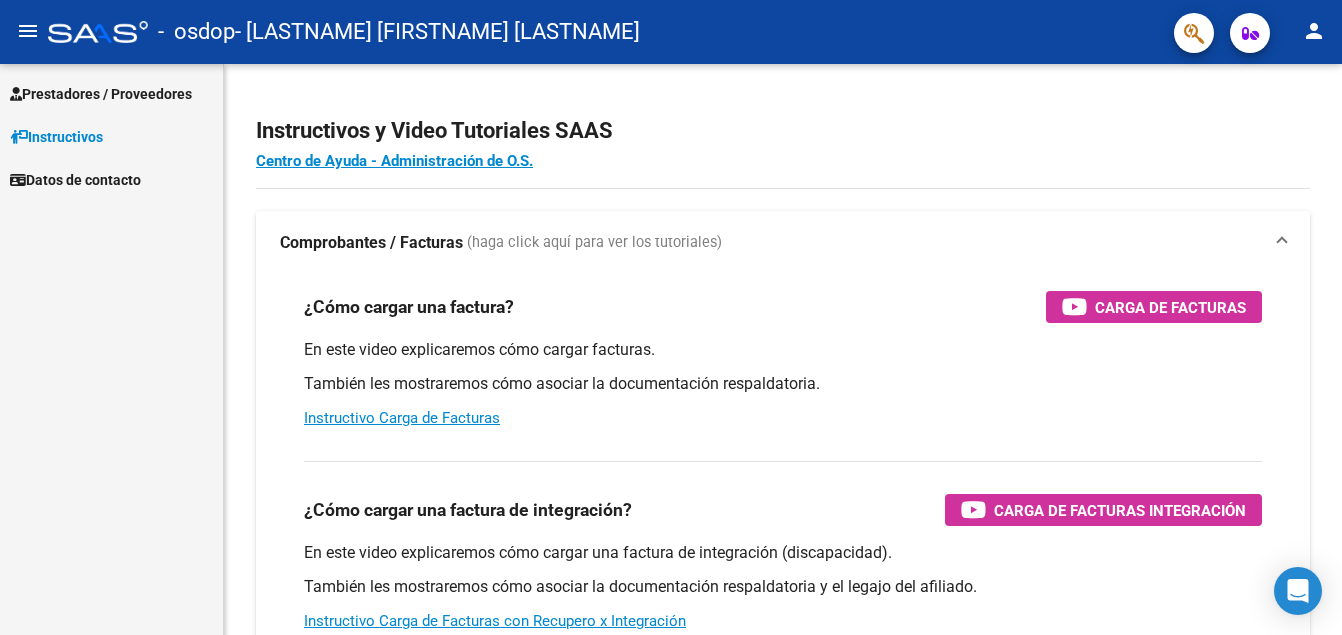 scroll, scrollTop: 0, scrollLeft: 0, axis: both 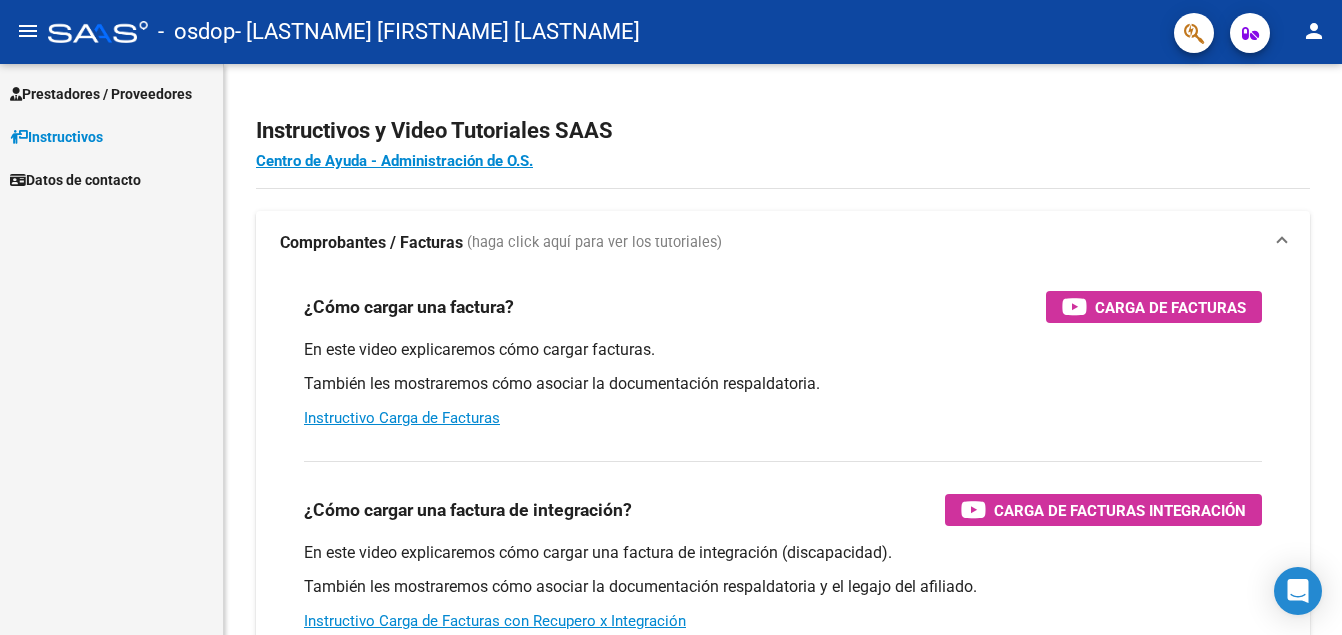 click on "También les mostraremos cómo asociar la documentación respaldatoria." at bounding box center (783, 384) 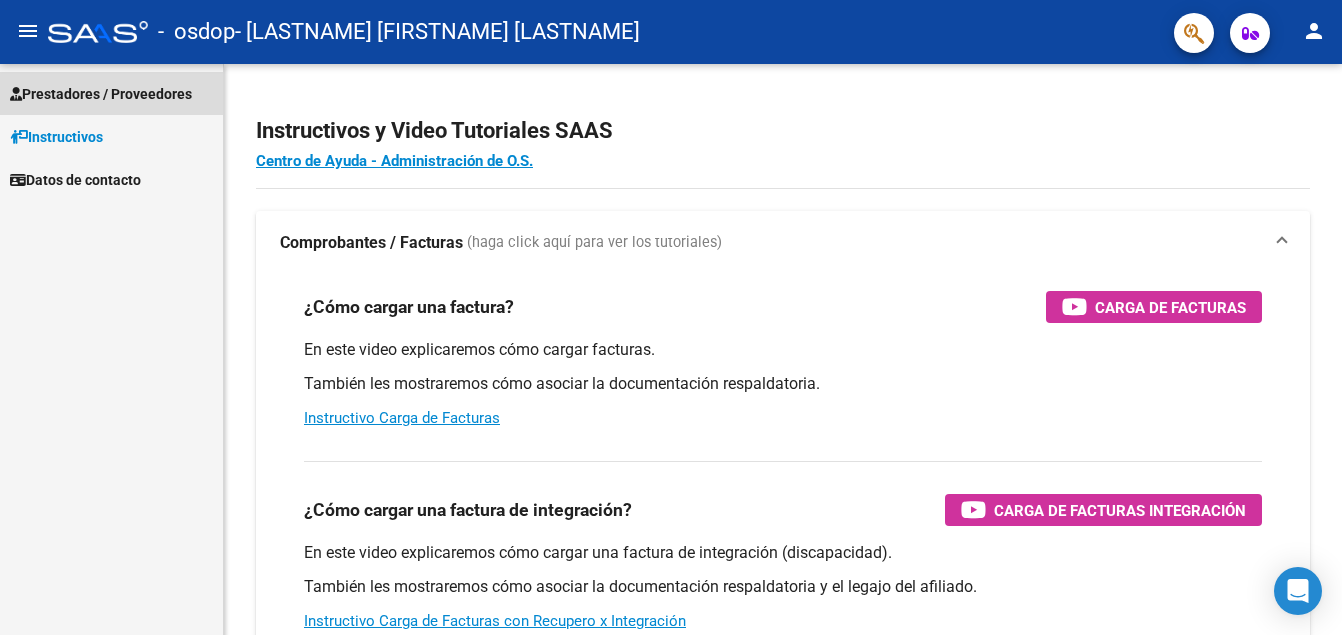 click on "Prestadores / Proveedores" at bounding box center (101, 94) 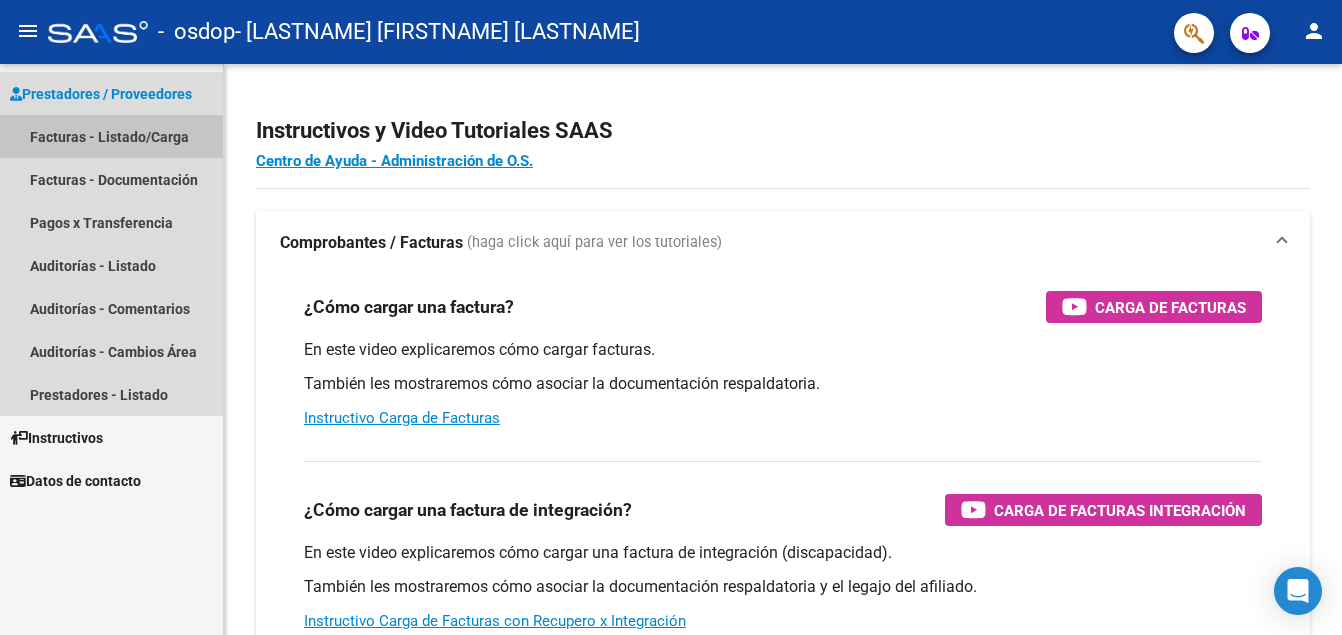 click on "Facturas - Listado/Carga" at bounding box center (111, 136) 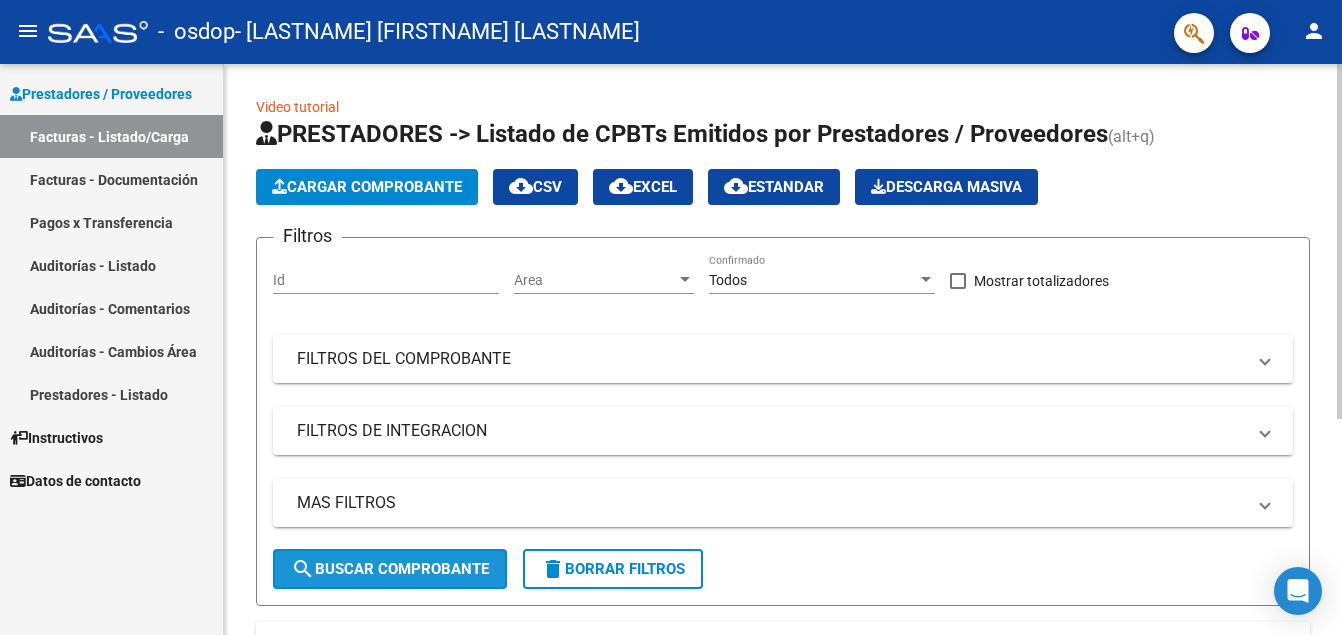 click on "search  Buscar Comprobante" 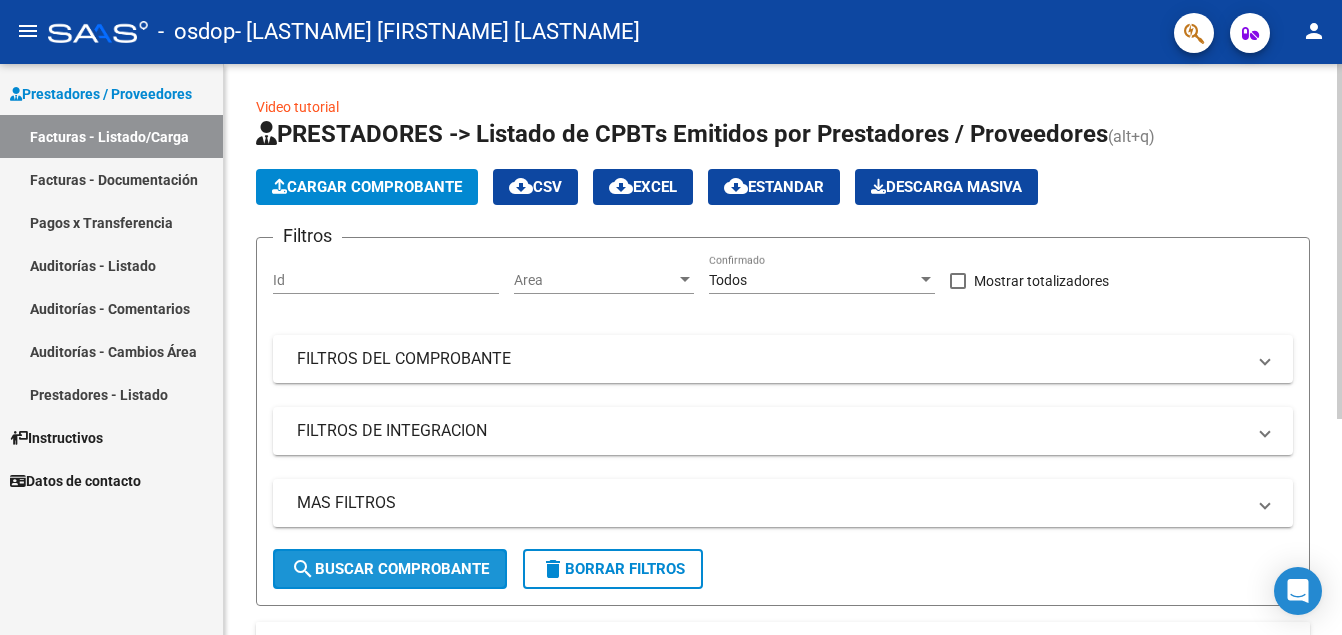 click on "search  Buscar Comprobante" 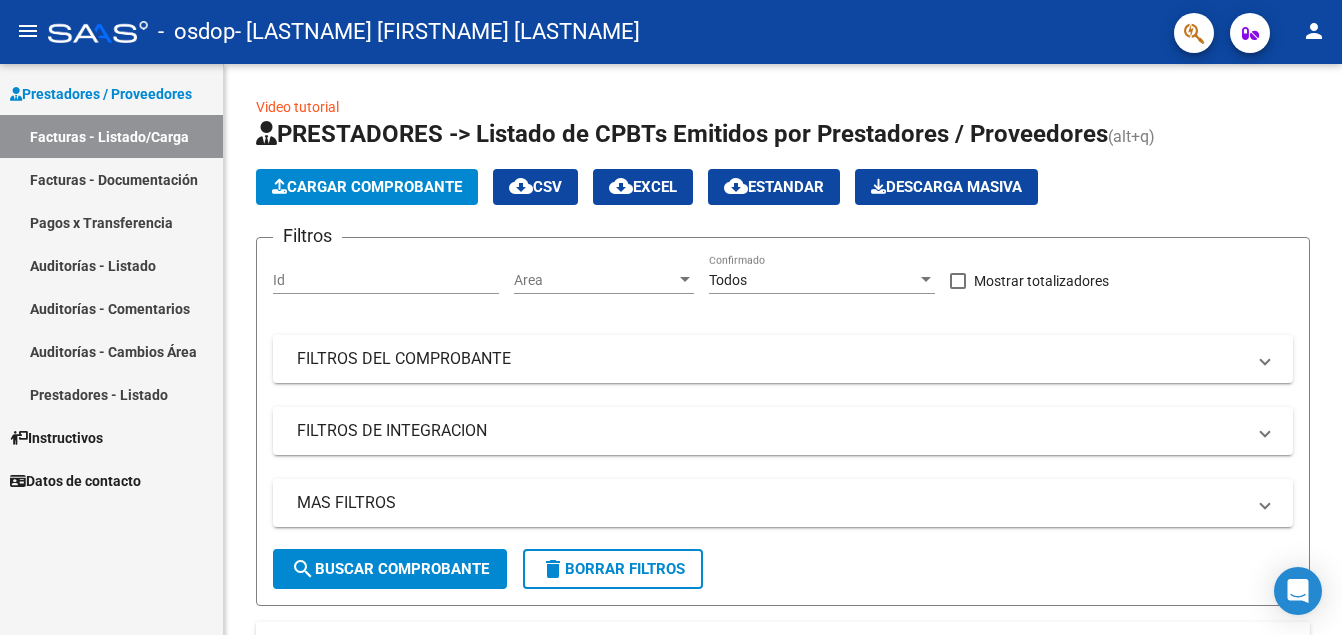 click on "Facturas - Documentación" at bounding box center (111, 179) 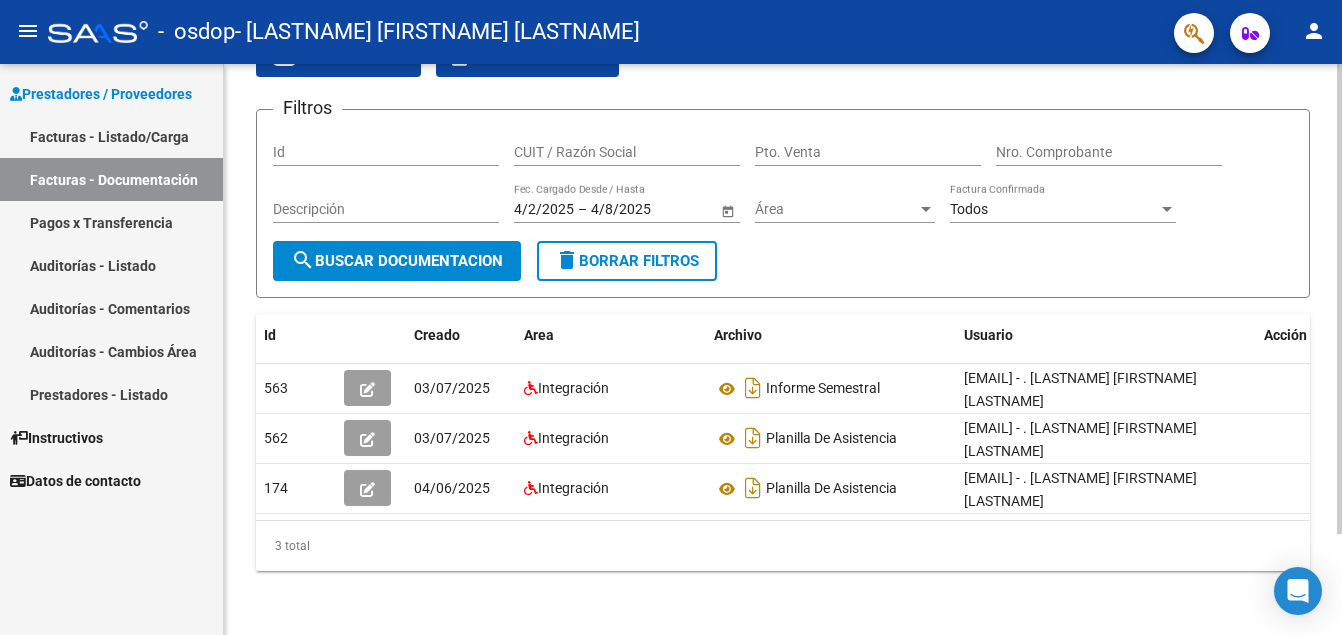 scroll, scrollTop: 122, scrollLeft: 0, axis: vertical 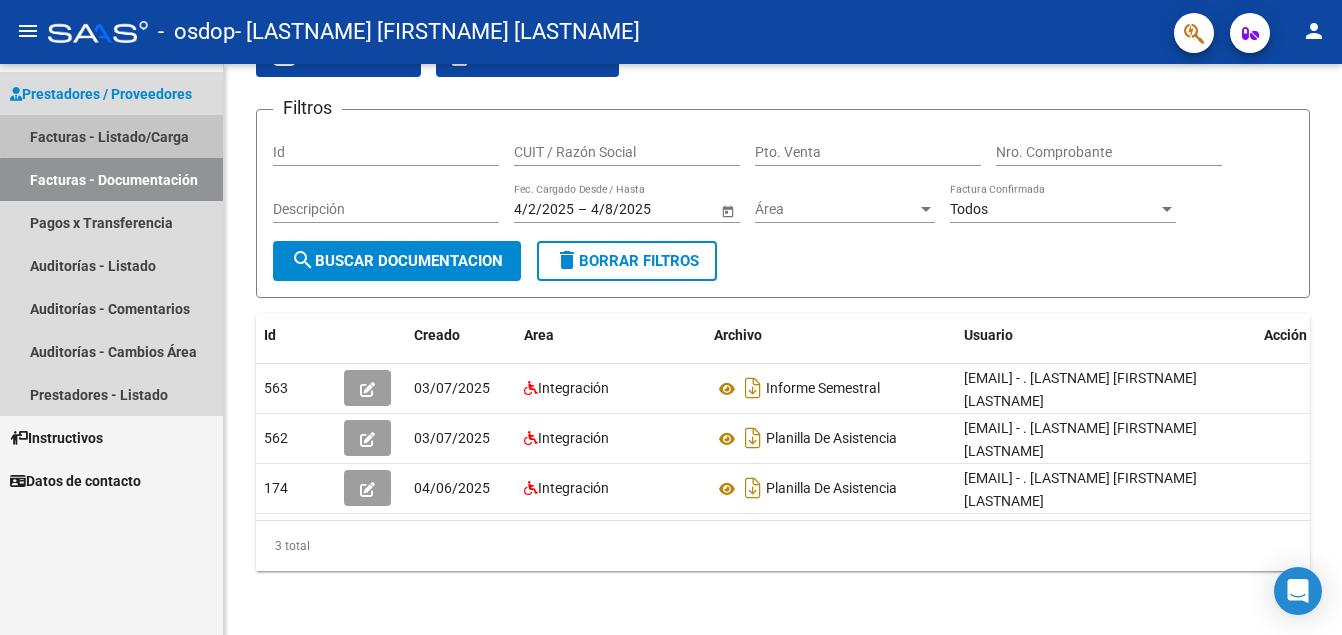 click on "Facturas - Listado/Carga" at bounding box center (111, 136) 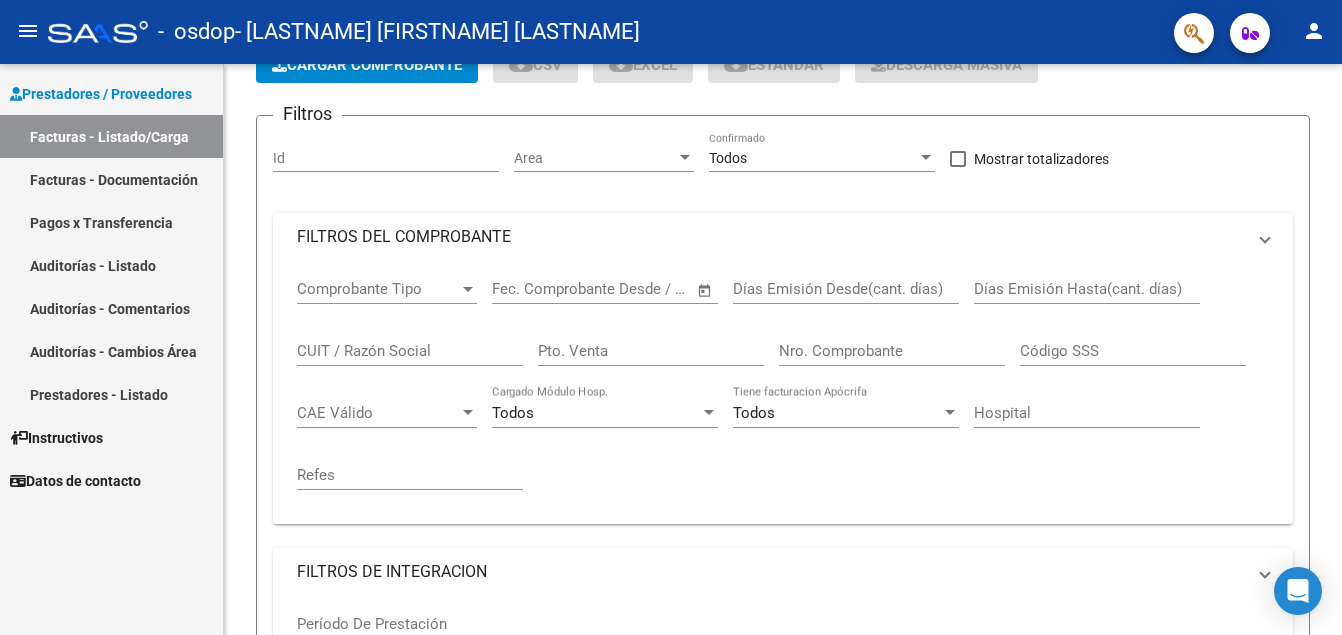 scroll, scrollTop: 0, scrollLeft: 0, axis: both 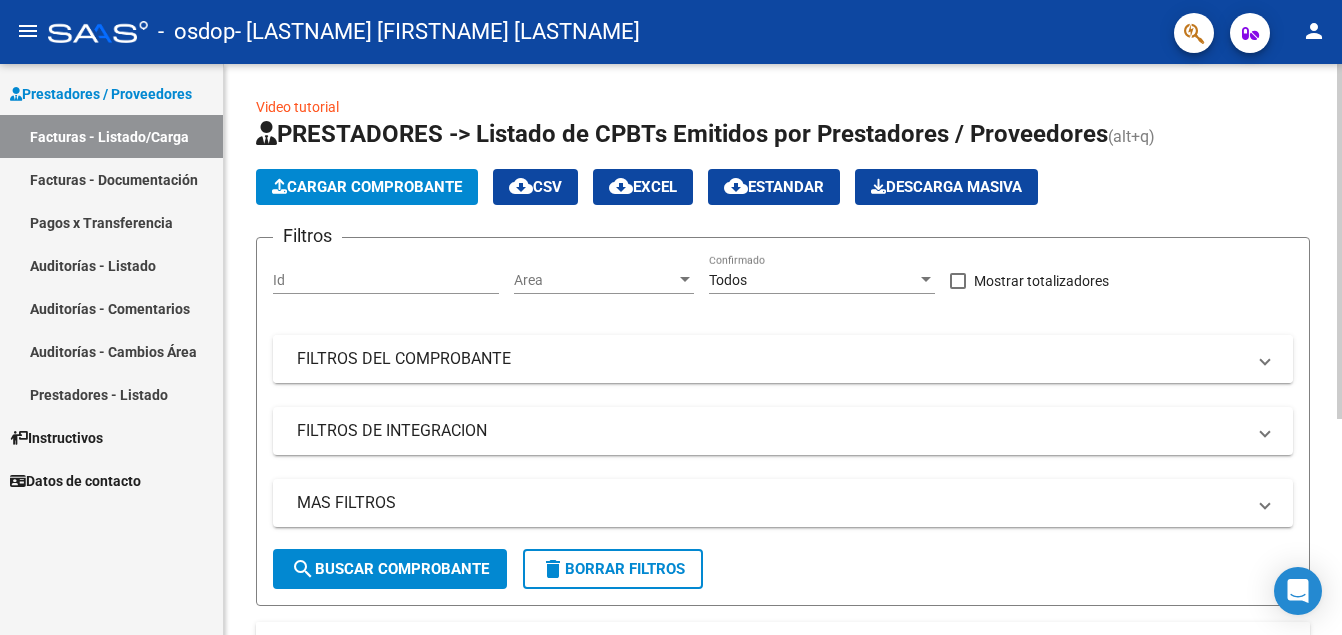 click on "FILTROS DEL COMPROBANTE" at bounding box center (771, 359) 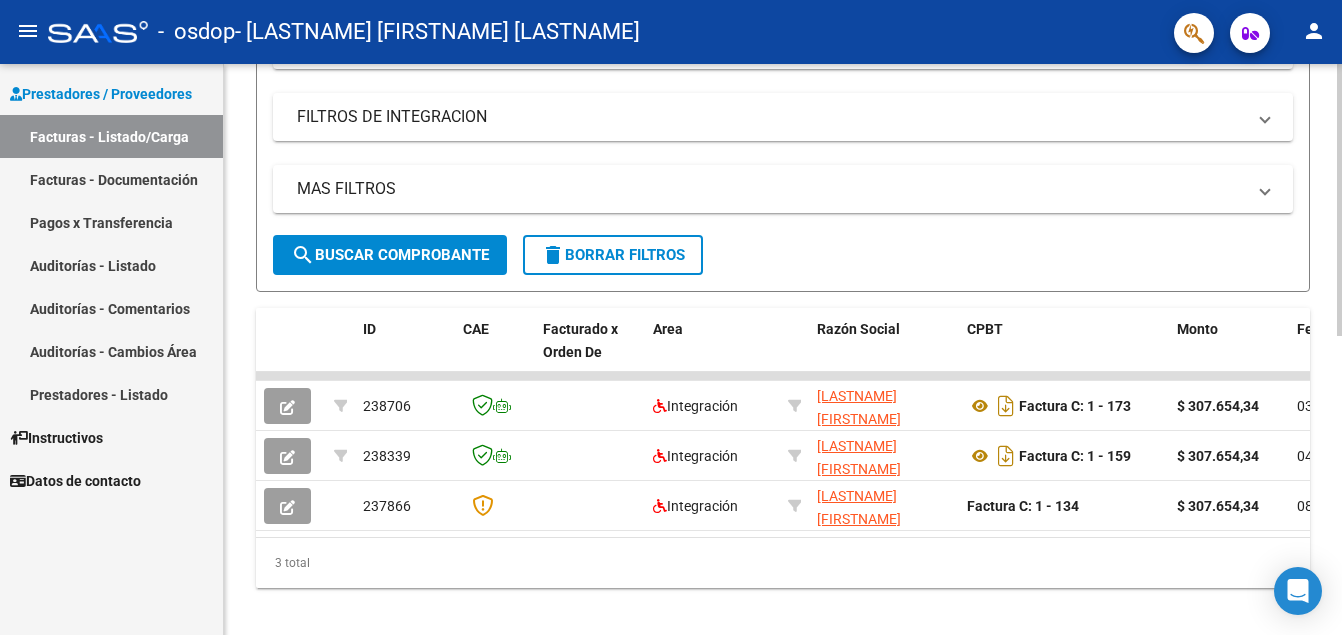 scroll, scrollTop: 604, scrollLeft: 0, axis: vertical 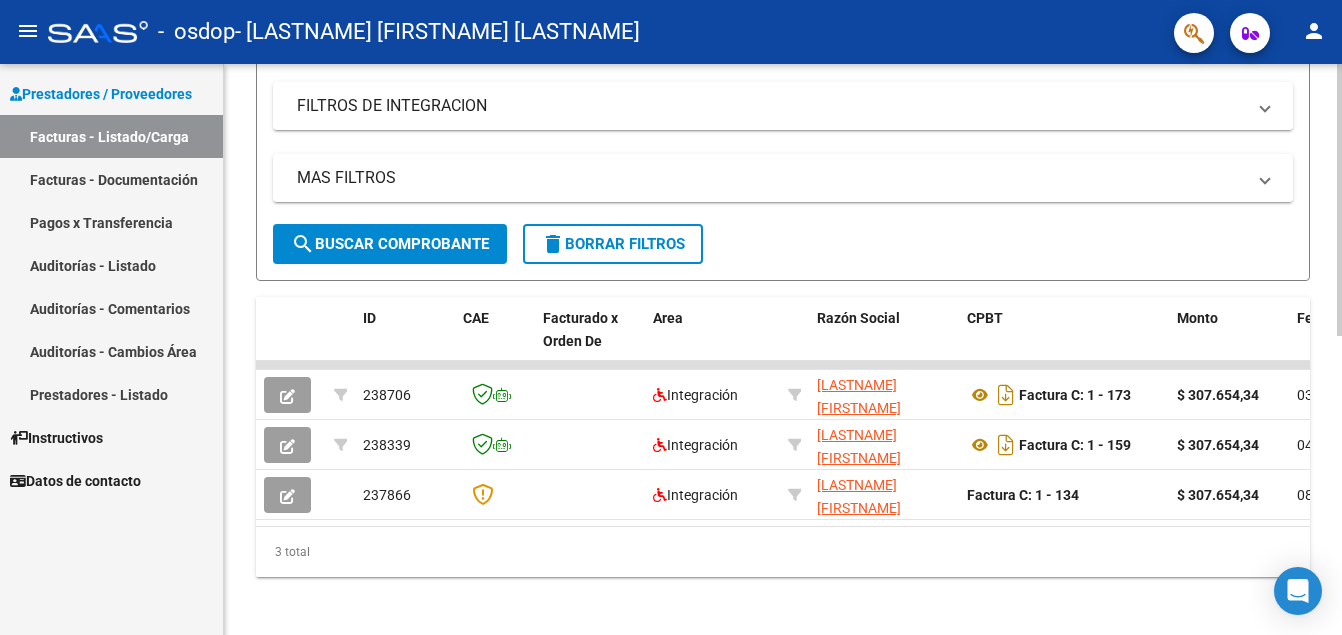 click 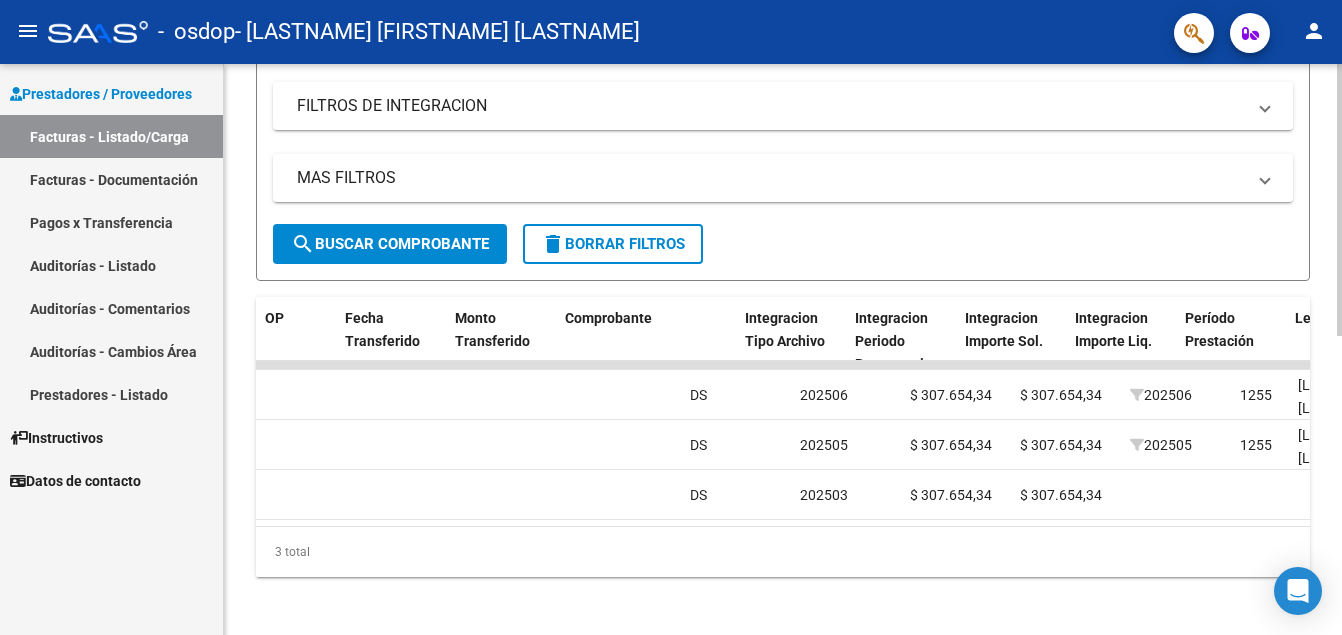 scroll, scrollTop: 0, scrollLeft: 0, axis: both 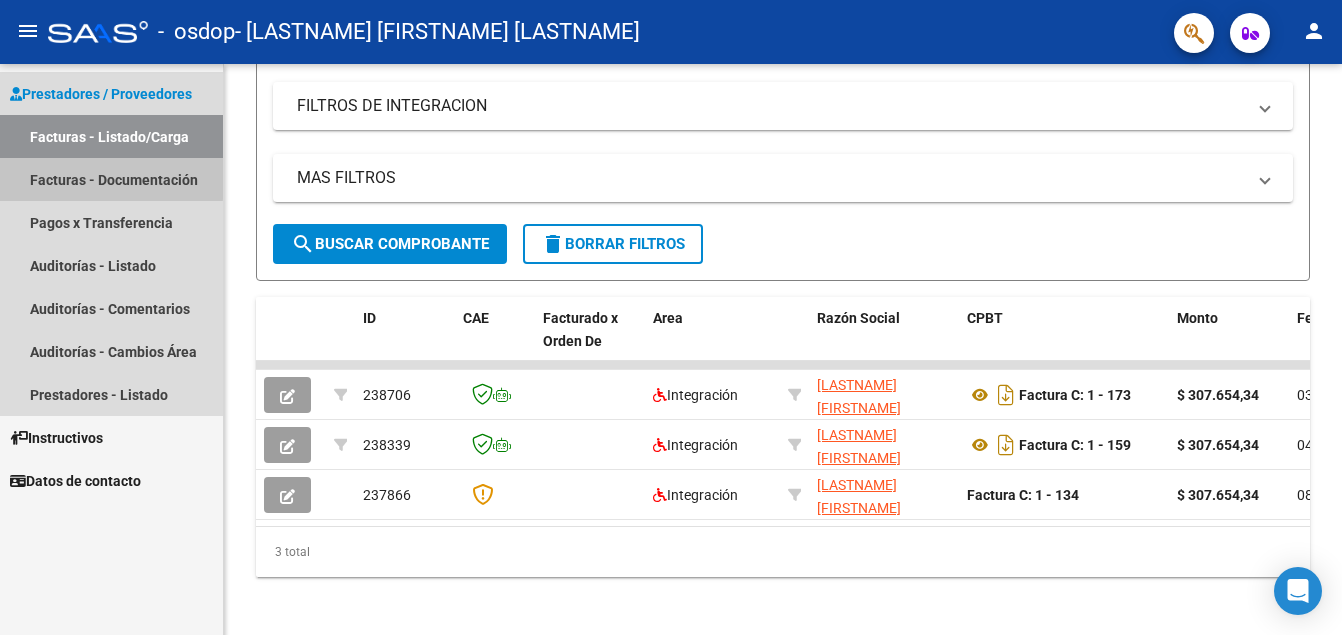 click on "Facturas - Documentación" at bounding box center (111, 179) 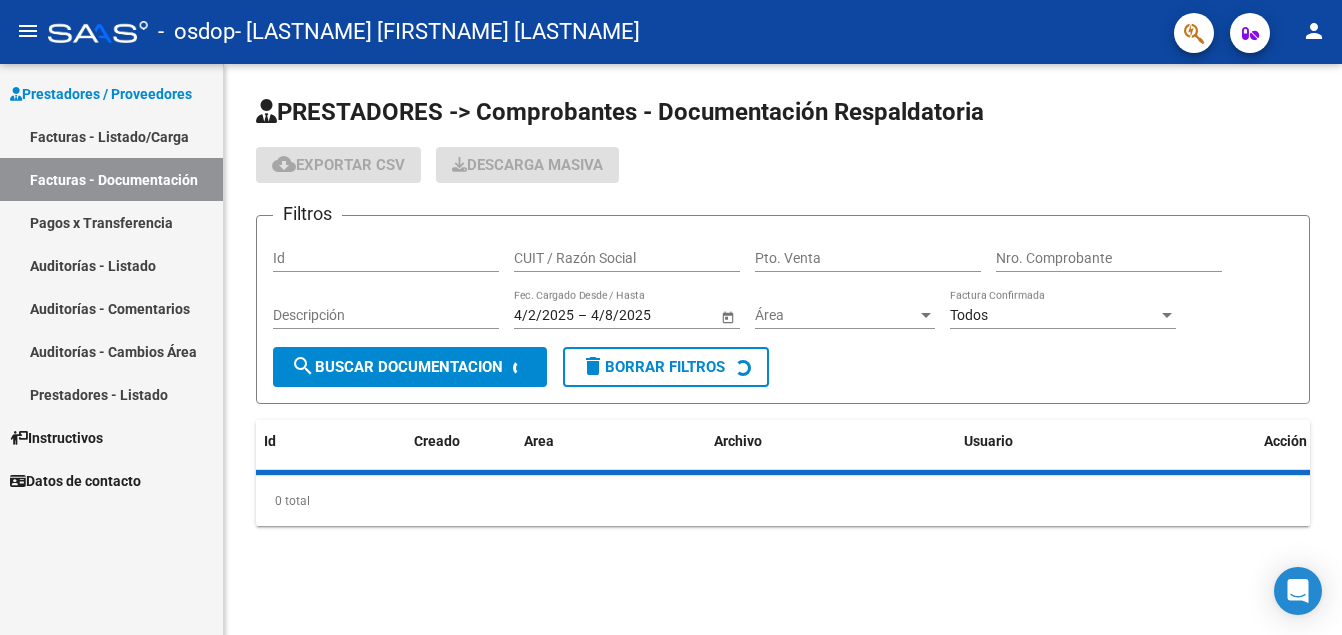 scroll, scrollTop: 0, scrollLeft: 0, axis: both 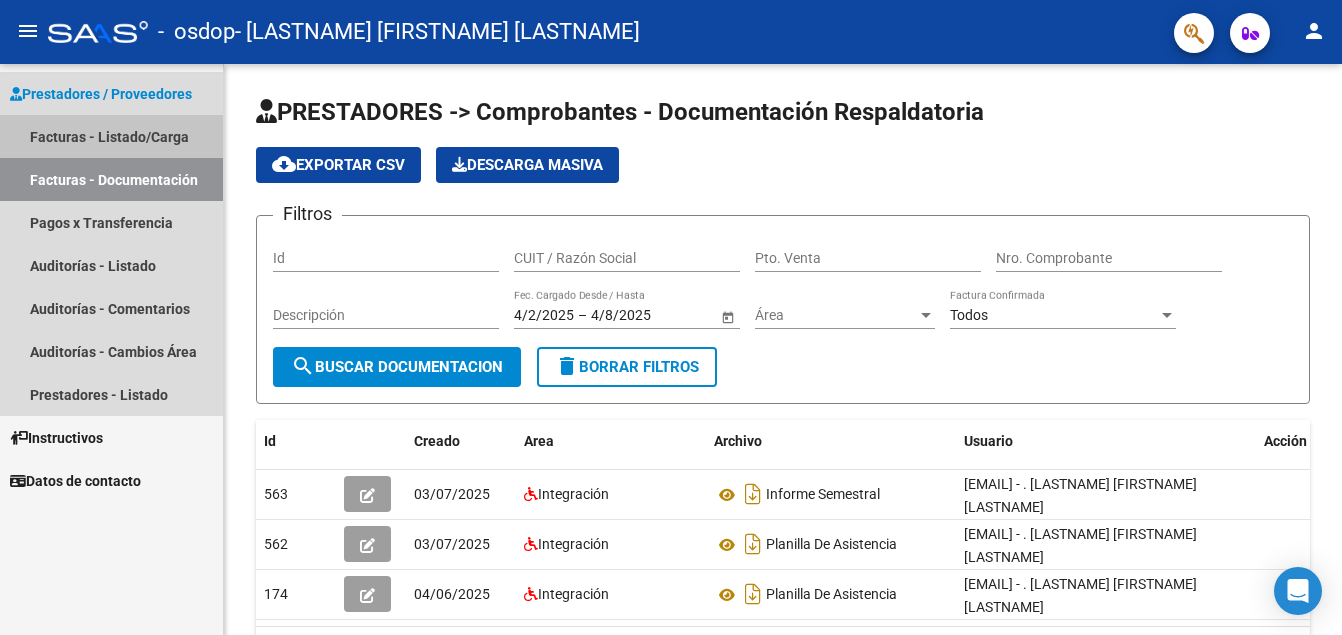 click on "Facturas - Listado/Carga" at bounding box center (111, 136) 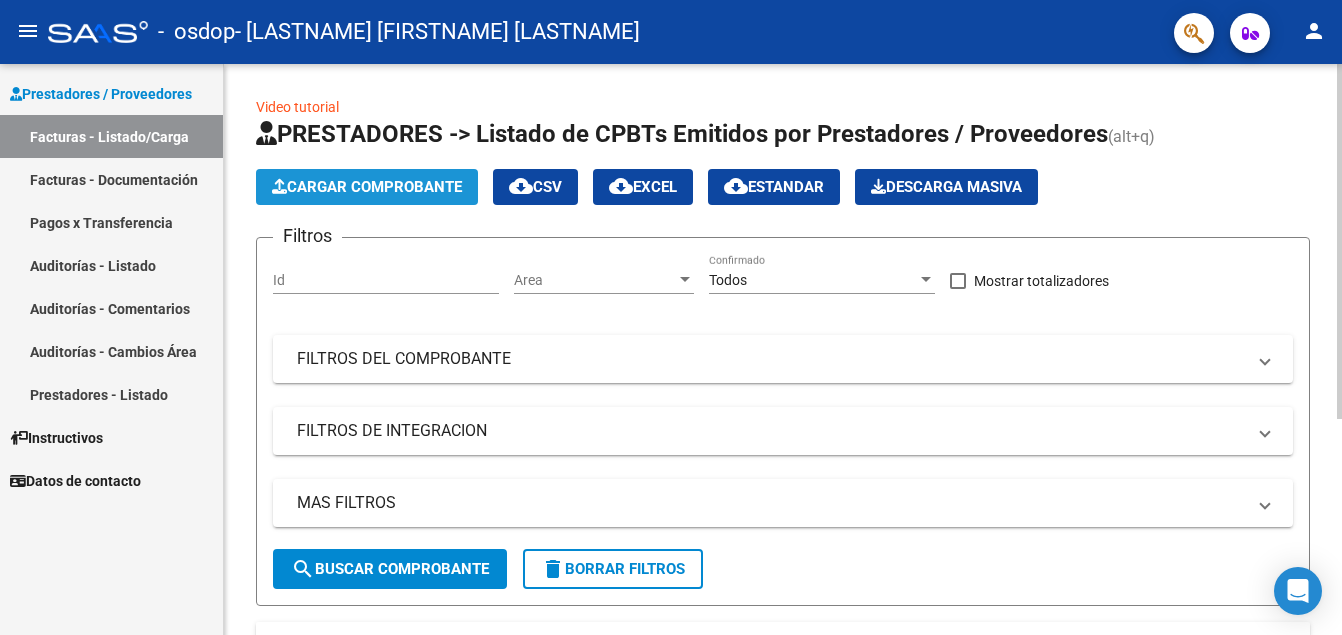 click on "Cargar Comprobante" 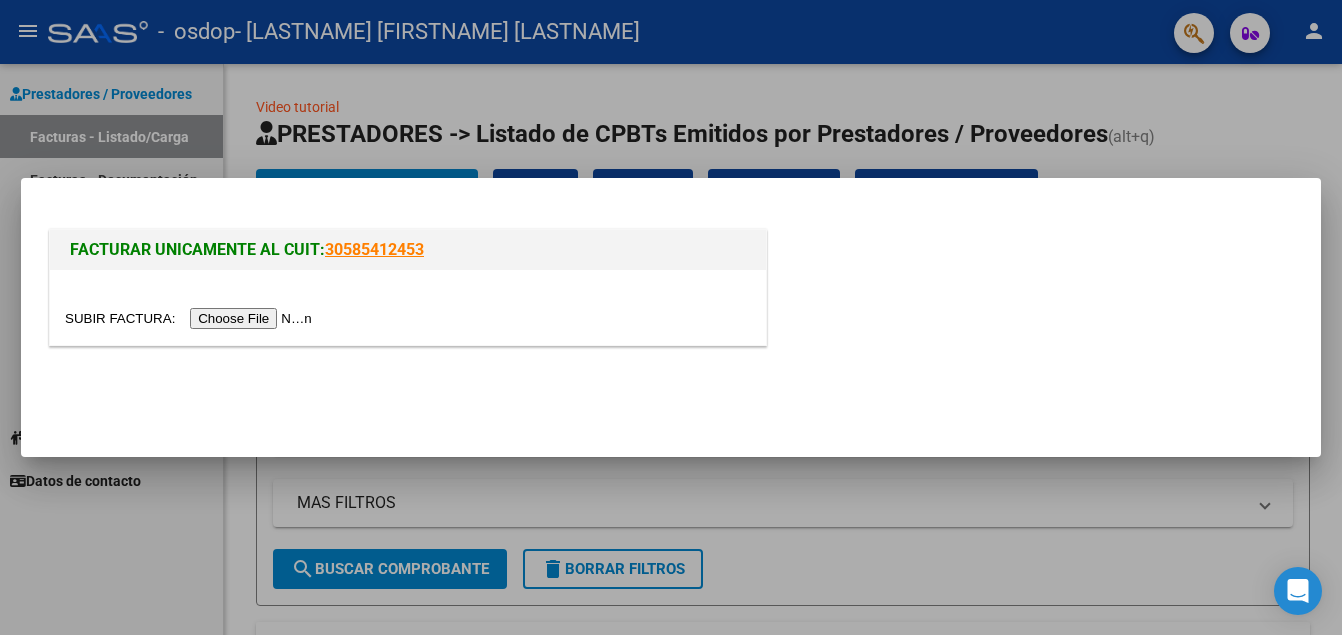 click at bounding box center [191, 318] 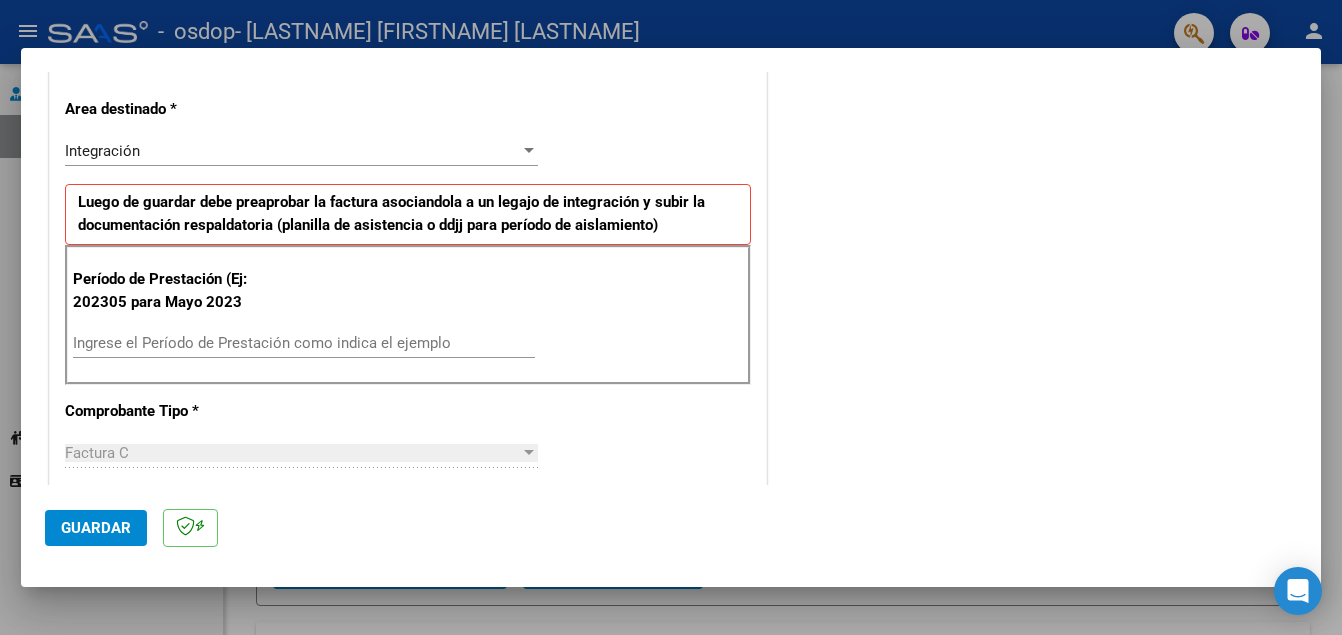 scroll, scrollTop: 413, scrollLeft: 0, axis: vertical 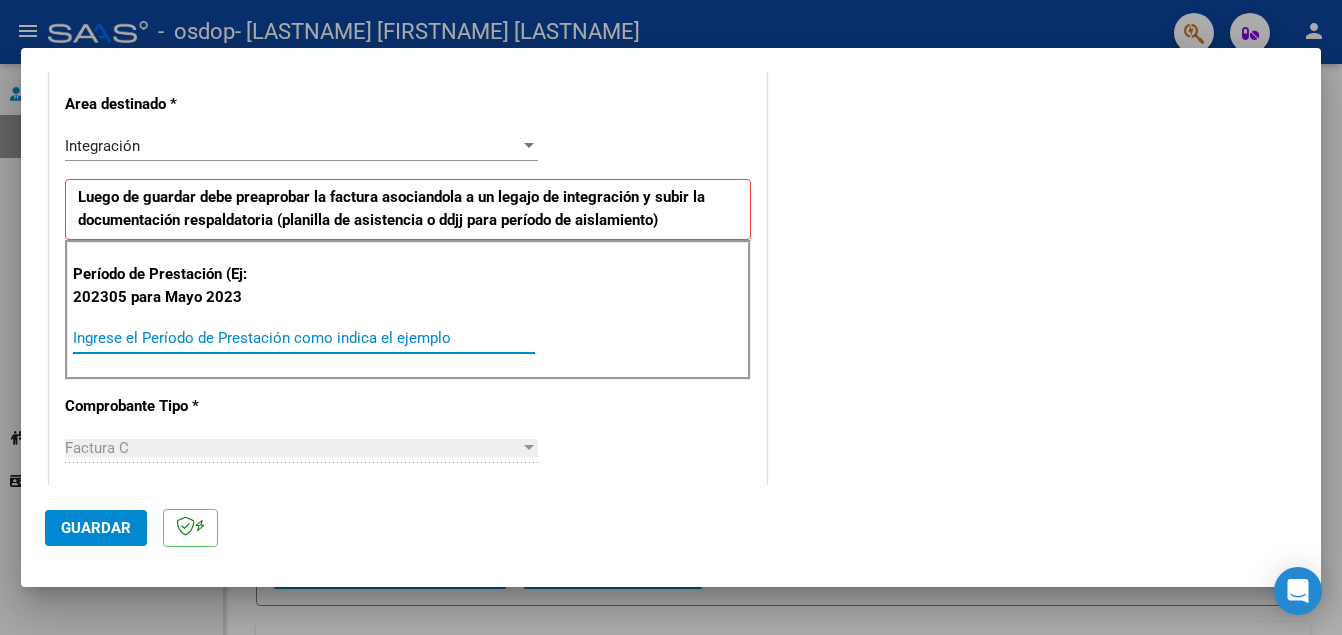 click on "Ingrese el Período de Prestación como indica el ejemplo" at bounding box center (304, 338) 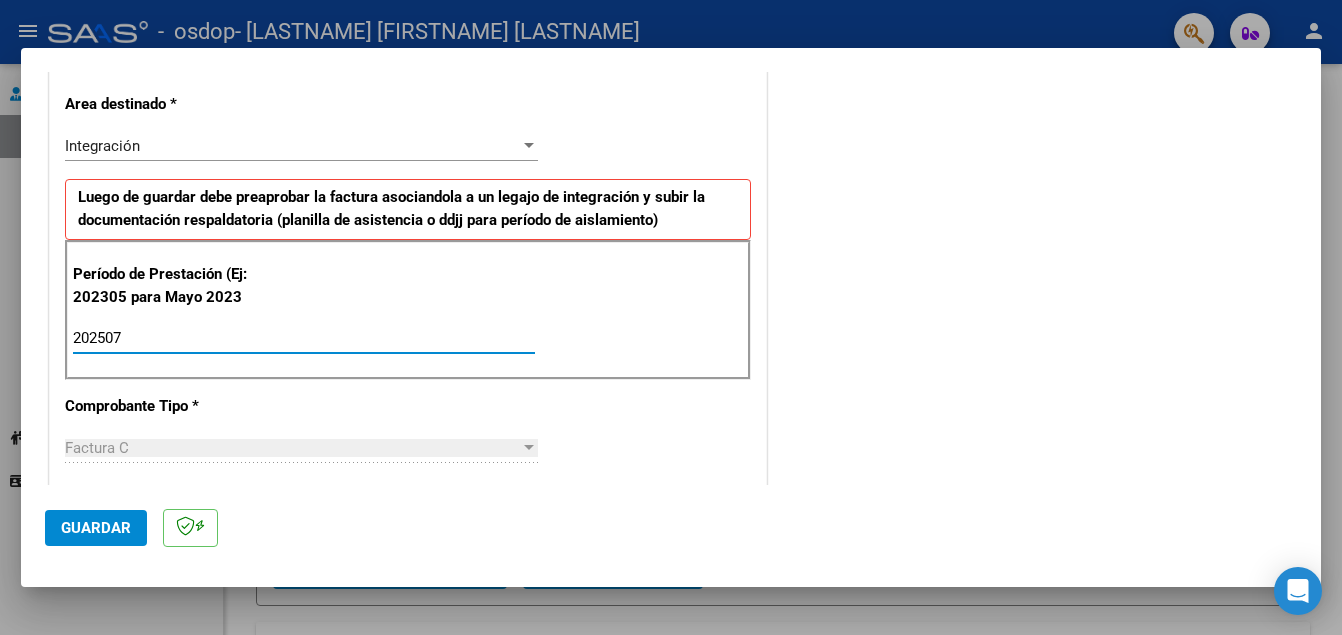 type on "202507" 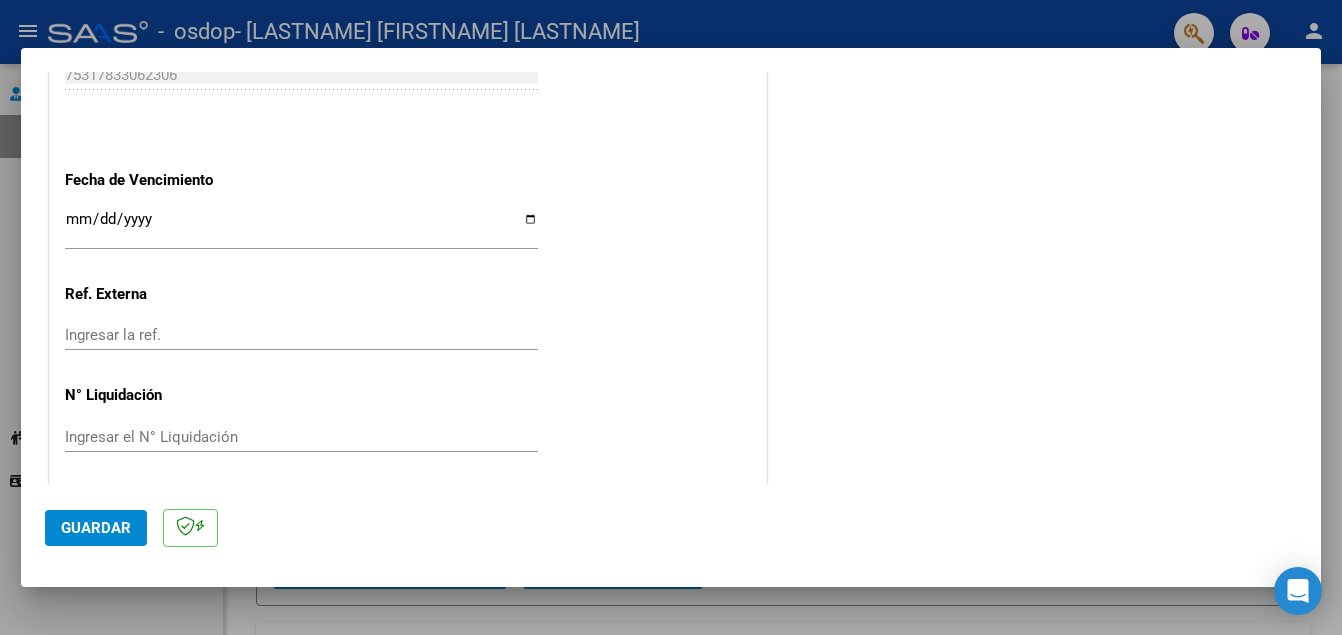 scroll, scrollTop: 1309, scrollLeft: 0, axis: vertical 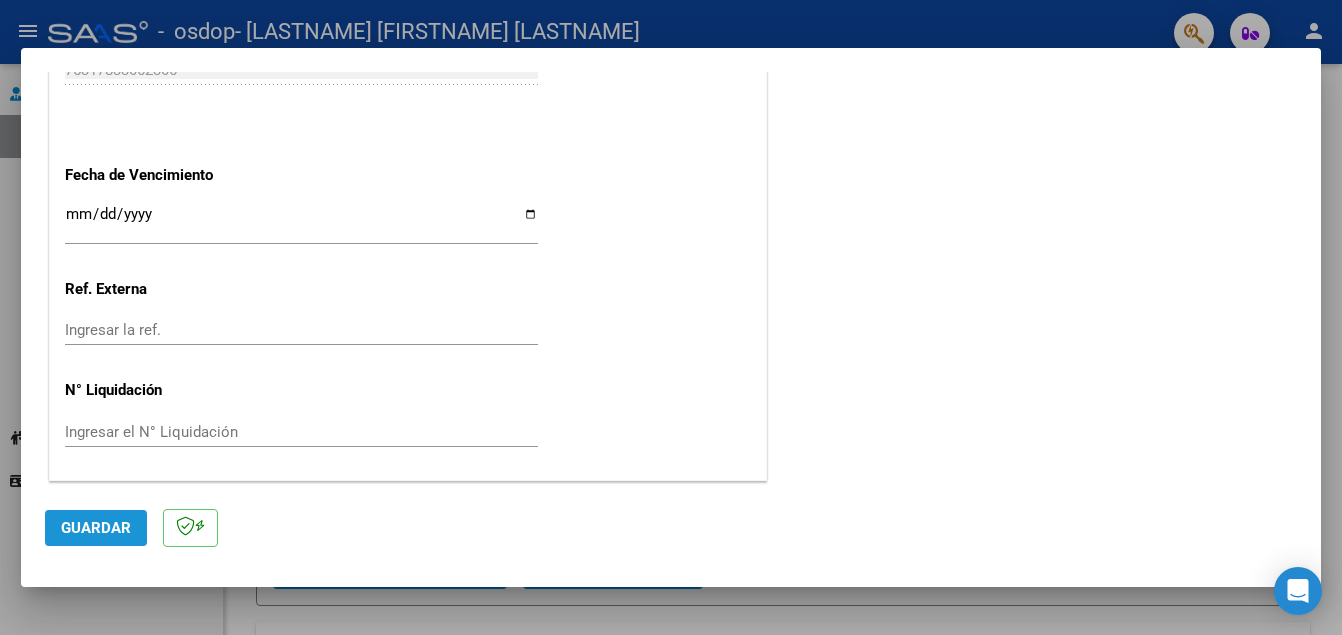 click on "Guardar" 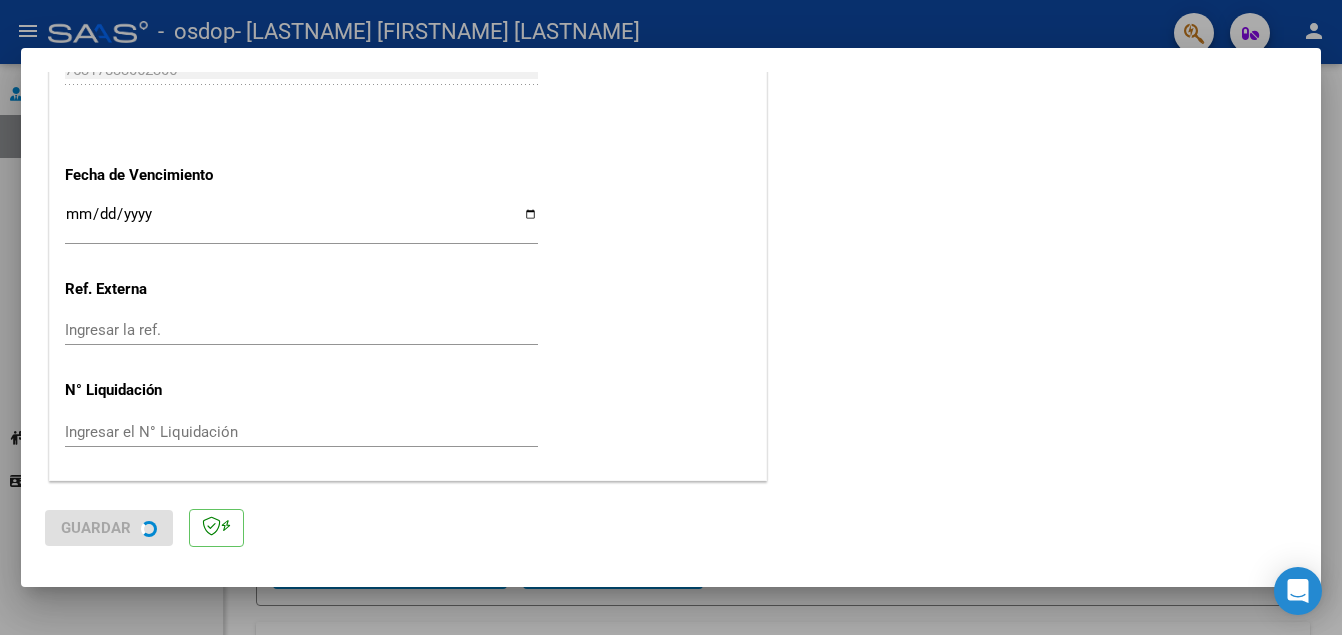scroll, scrollTop: 0, scrollLeft: 0, axis: both 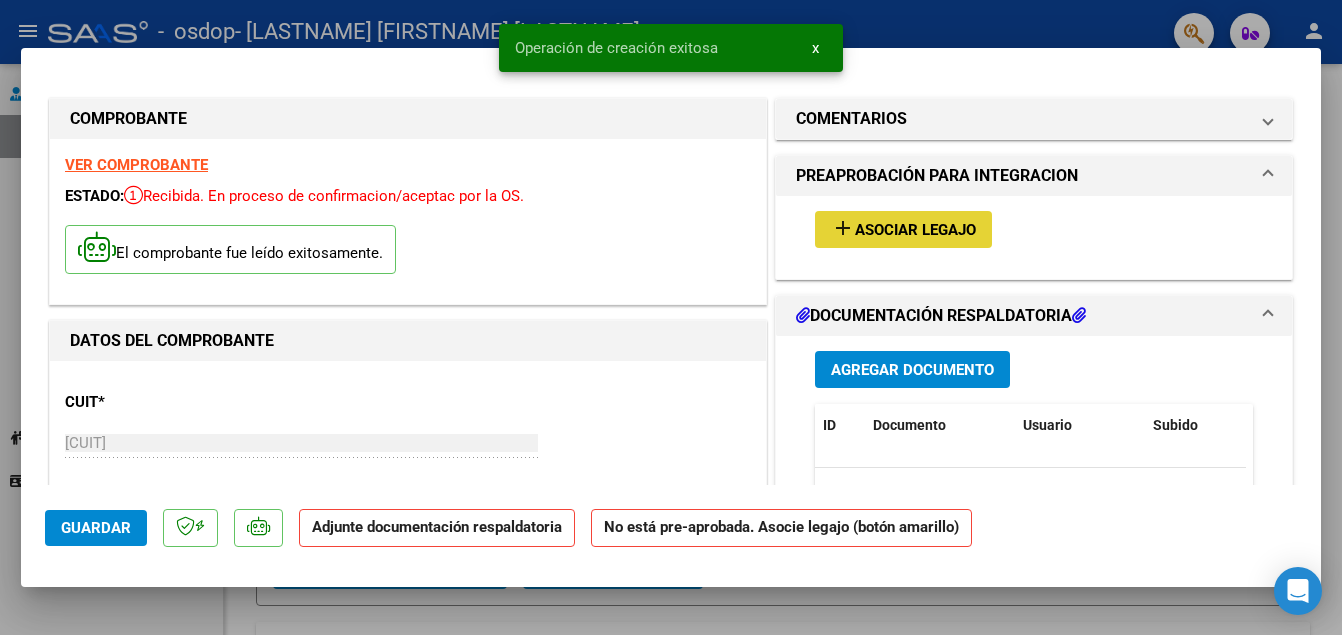 click on "Asociar Legajo" at bounding box center [915, 230] 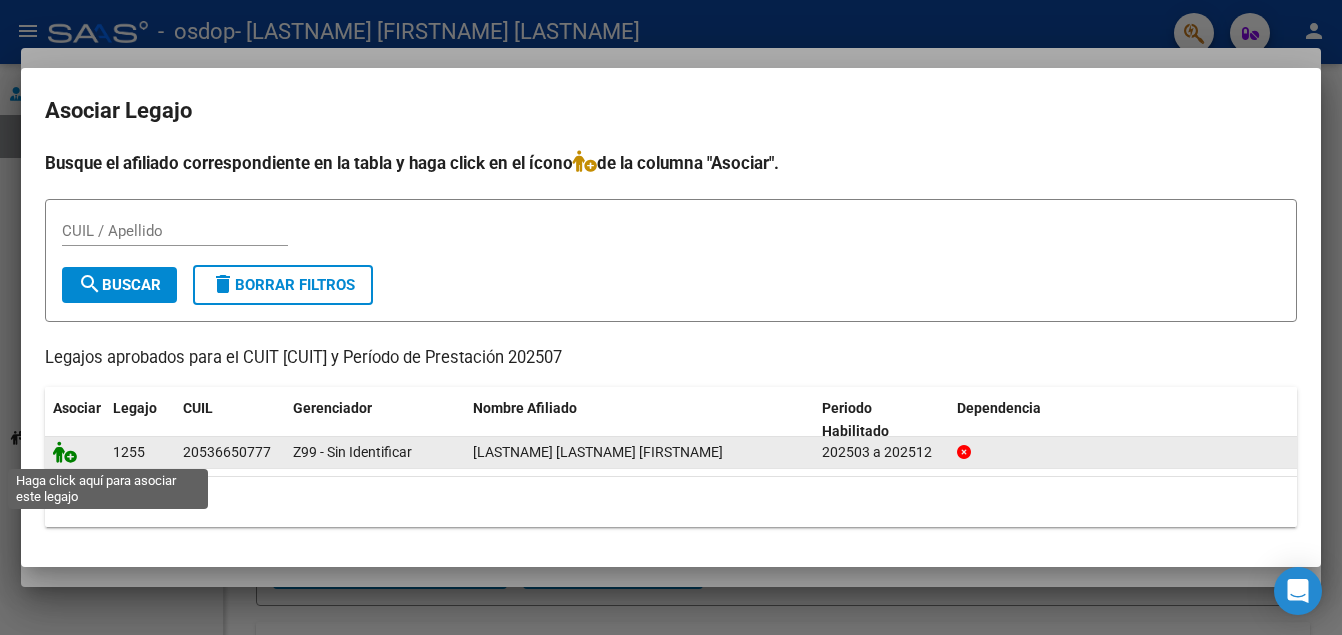 click 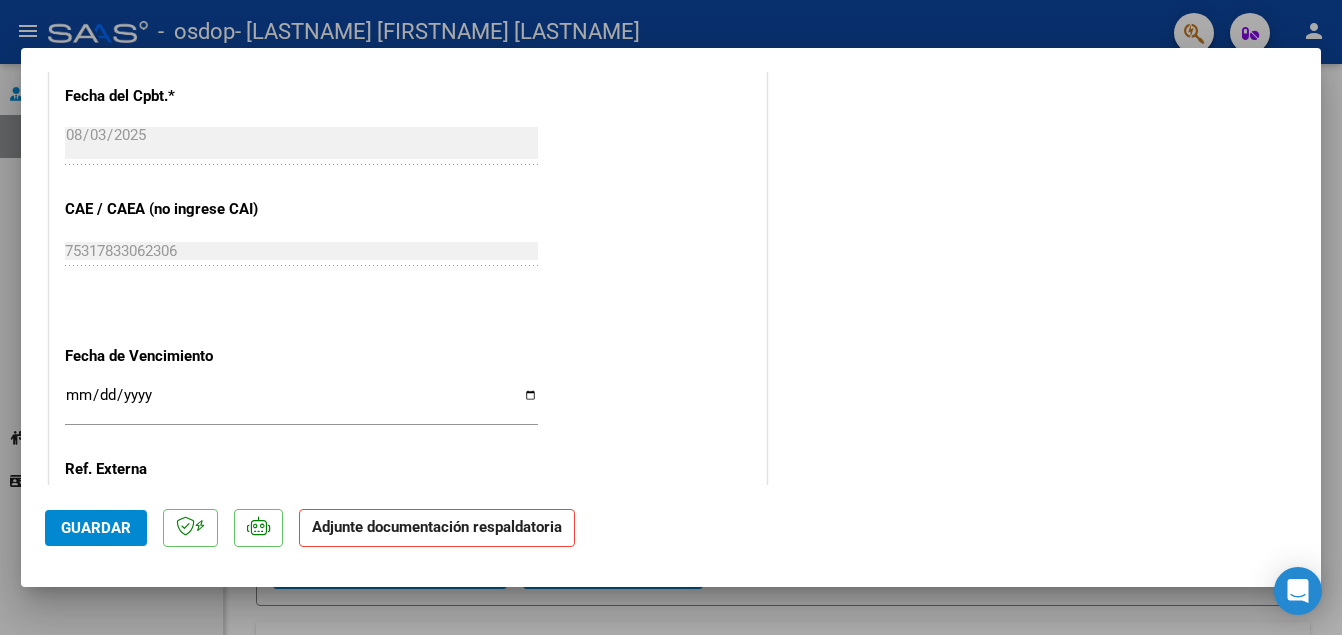 scroll, scrollTop: 1206, scrollLeft: 0, axis: vertical 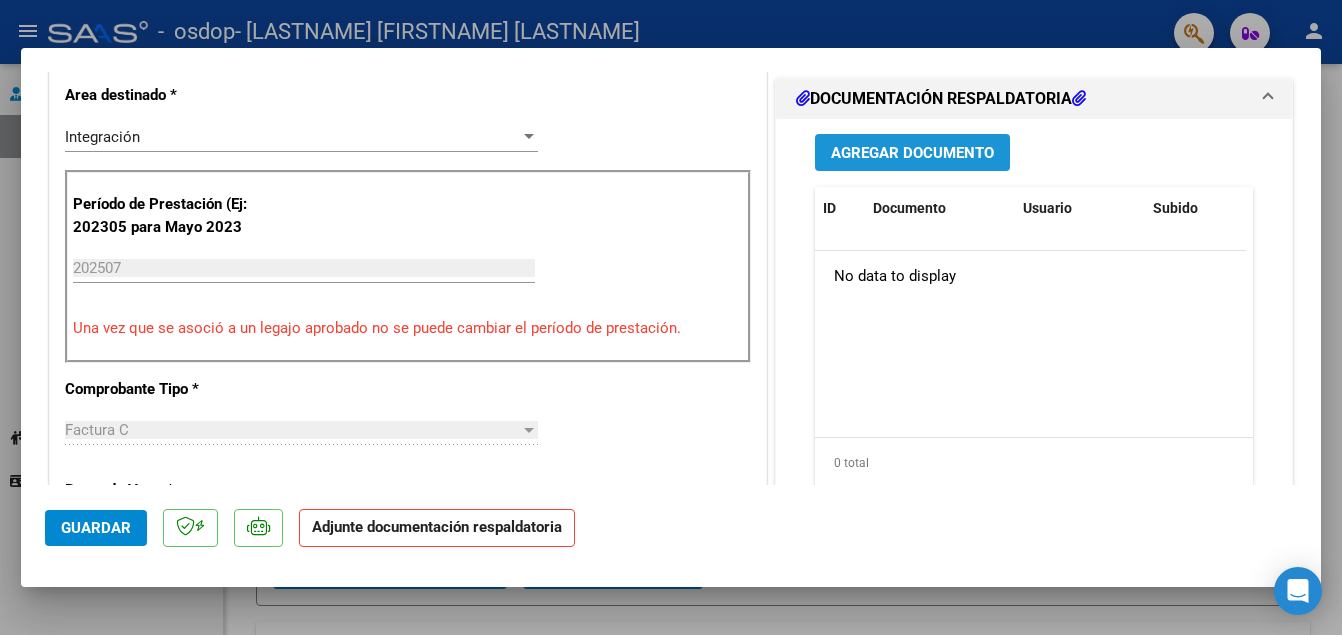 click on "Agregar Documento" at bounding box center [912, 153] 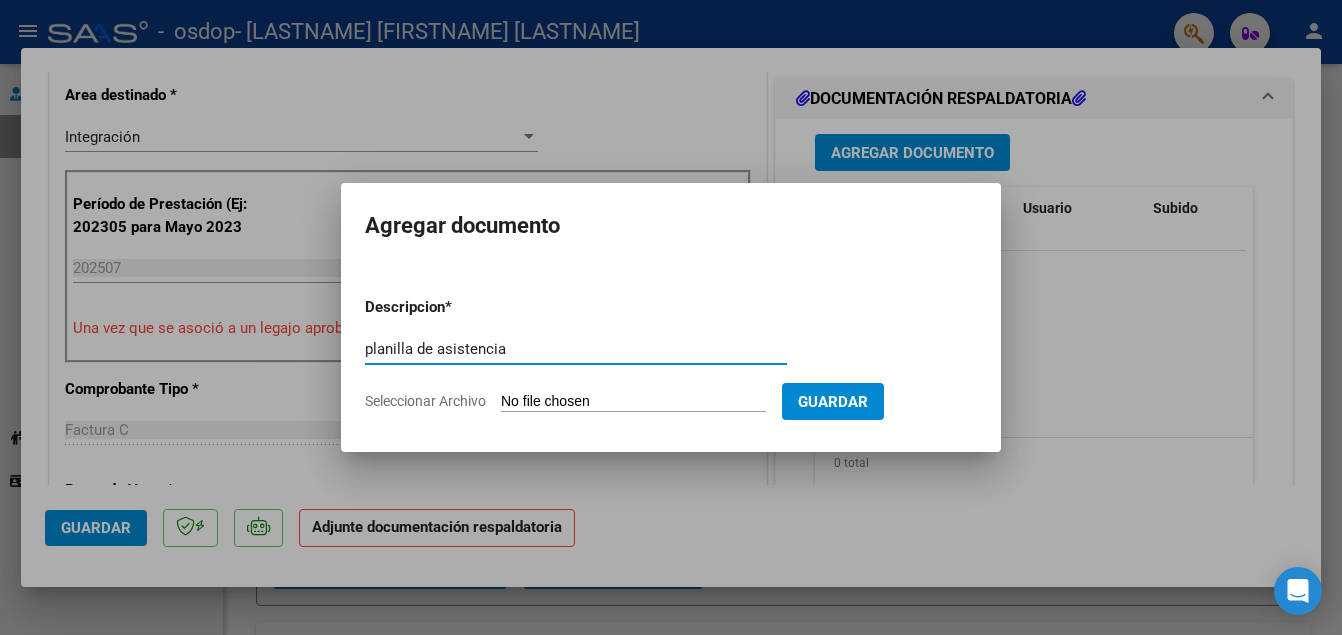 type on "planilla de asistencia" 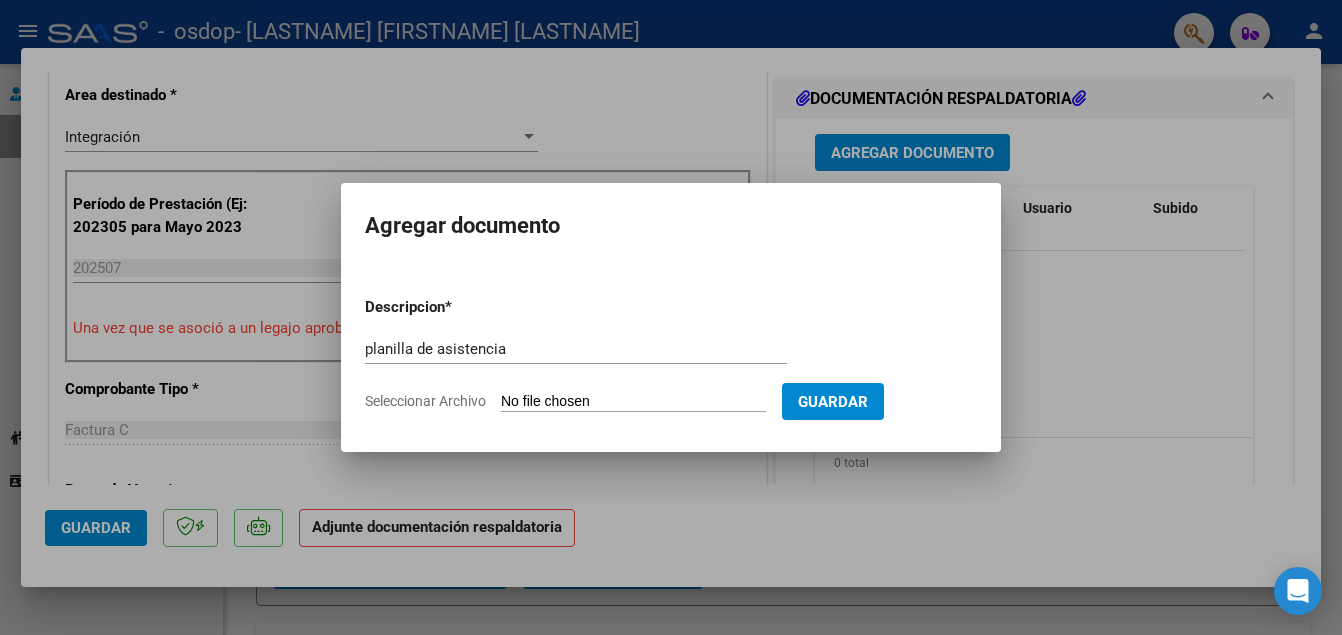 click on "Seleccionar Archivo" 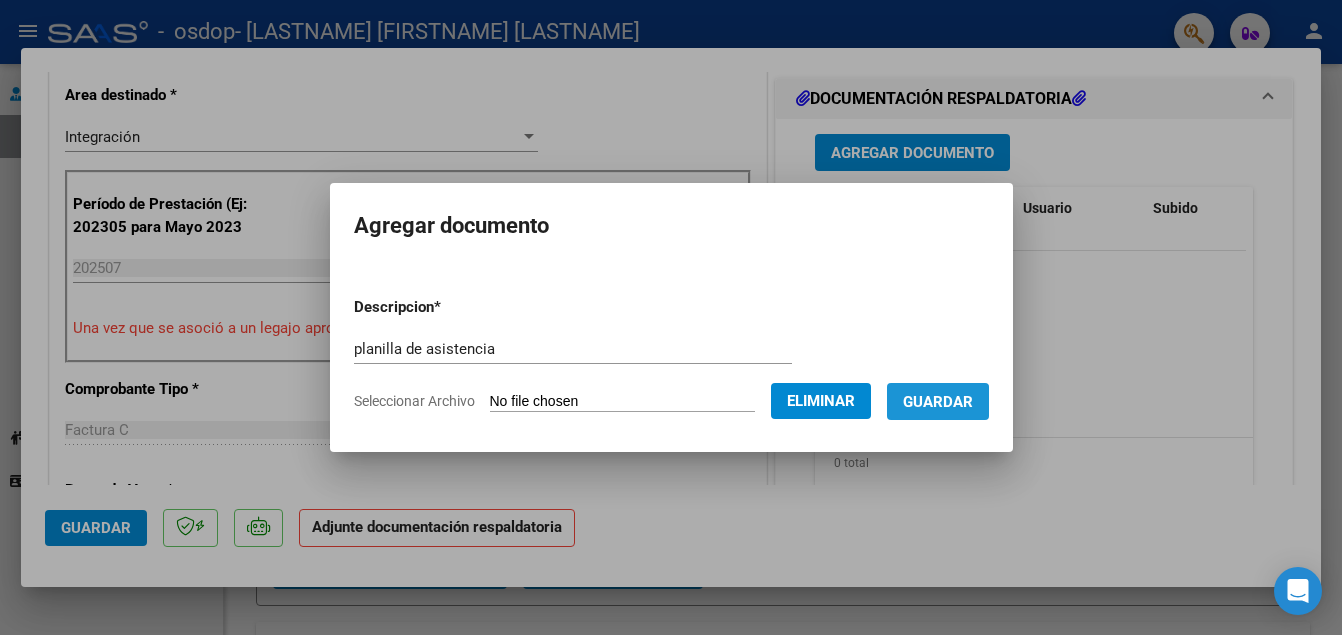 click on "Guardar" at bounding box center [938, 402] 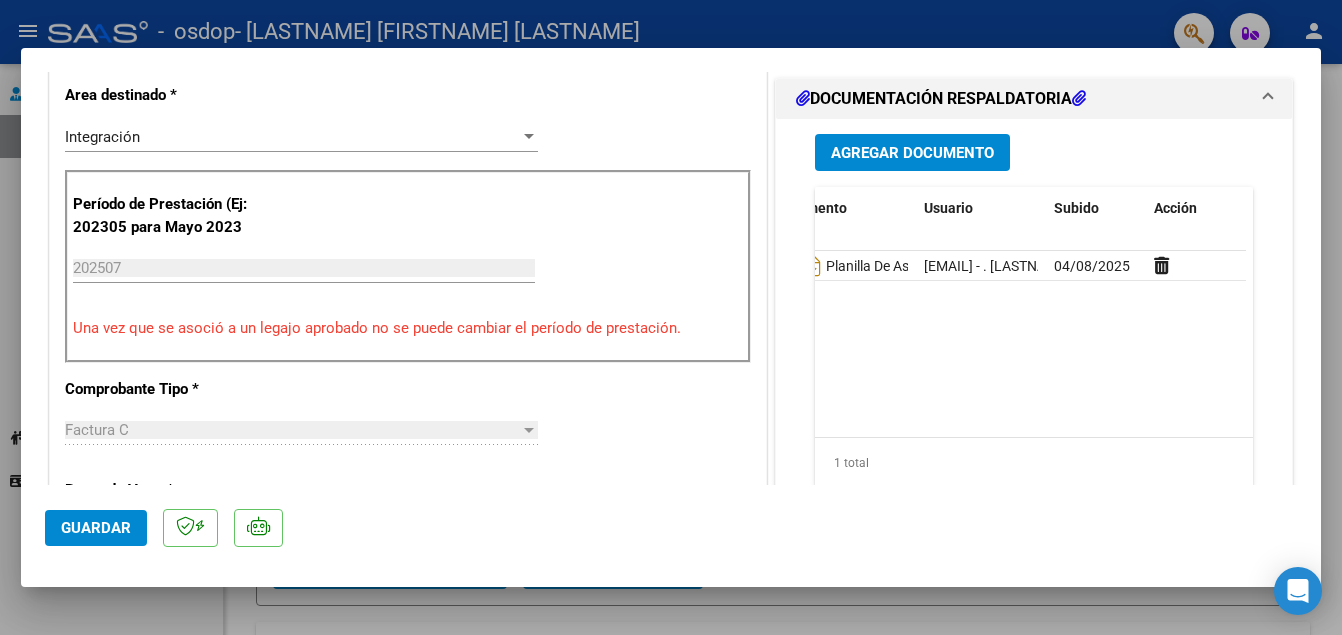 scroll, scrollTop: 0, scrollLeft: 0, axis: both 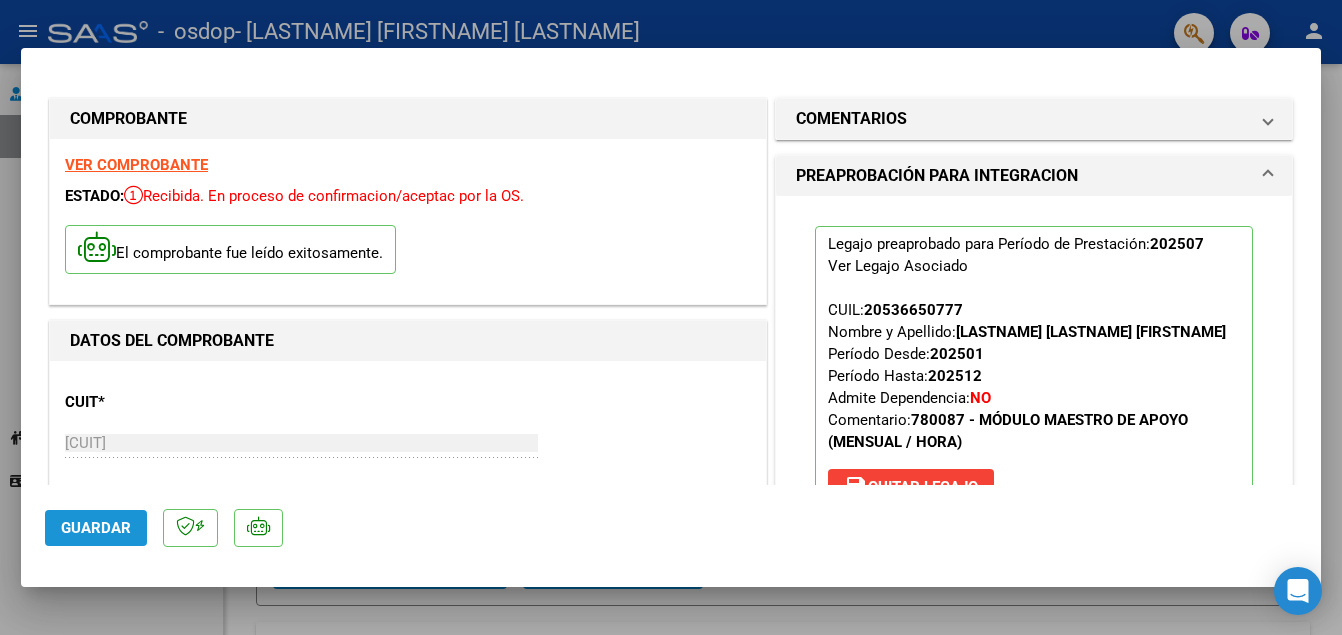 click on "Guardar" 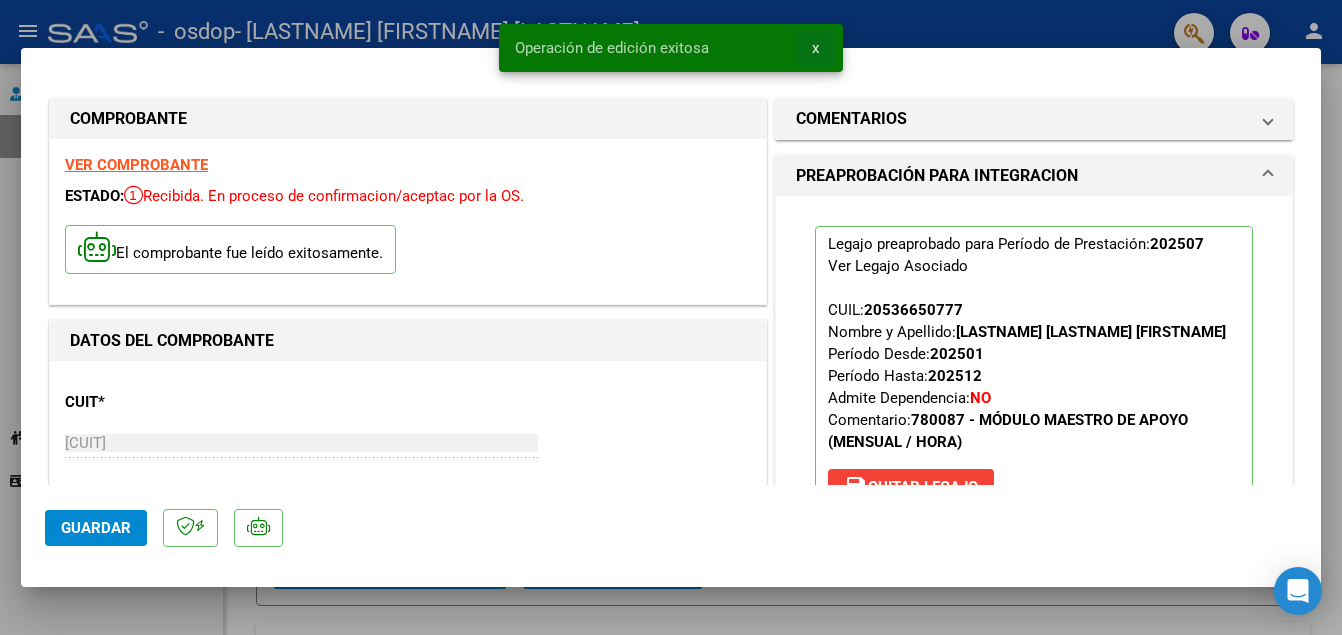click on "x" at bounding box center [815, 48] 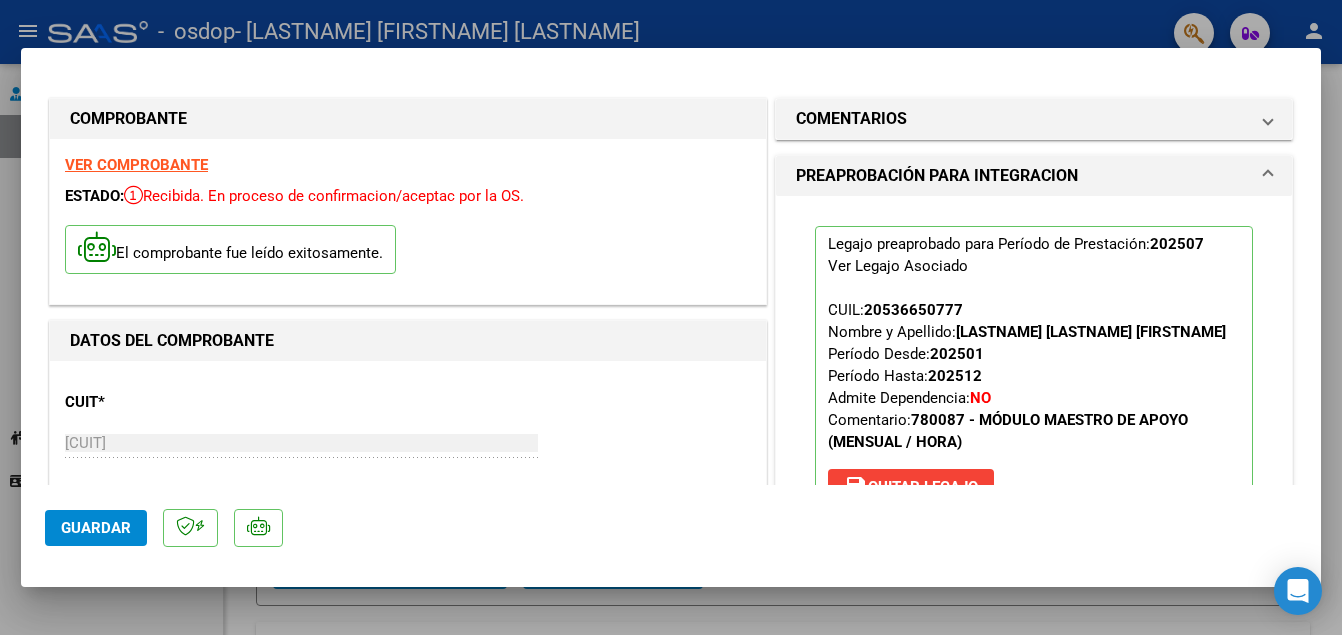 click on "COMPROBANTE VER COMPROBANTE       ESTADO:   Recibida. En proceso de confirmacion/aceptac por la OS.     El comprobante fue leído exitosamente.  DATOS DEL COMPROBANTE CUIT  *   [CUIT] Ingresar CUIT  ANALISIS PRESTADOR  [LASTNAME] [FIRSTNAME] [LASTNAME]  ARCA Padrón  Area destinado * Integración Seleccionar Area Período de Prestación (Ej: 202305 para Mayo 2023    202507 Ingrese el Período de Prestación como indica el ejemplo   Una vez que se asoció a un legajo aprobado no se puede cambiar el período de prestación.   Comprobante Tipo * Factura C Seleccionar Tipo Punto de Venta  *   1 Ingresar el Nro.  Número  *   187 Ingresar el Nro.  Monto  *   $ 307.654,34 Ingresar el monto  Fecha del Cpbt.  *   2025-08-03 Ingresar la fecha  CAE / CAEA (no ingrese CAI)    75317833062306 Ingresar el CAE o CAEA (no ingrese CAI)  Fecha de Vencimiento    Ingresar la fecha  Ref. Externa    Ingresar la ref.  N° Liquidación    Ingresar el N° Liquidación  COMENTARIOS Comentarios del Prestador / Gerenciador:  202507  NO" at bounding box center (671, 967) 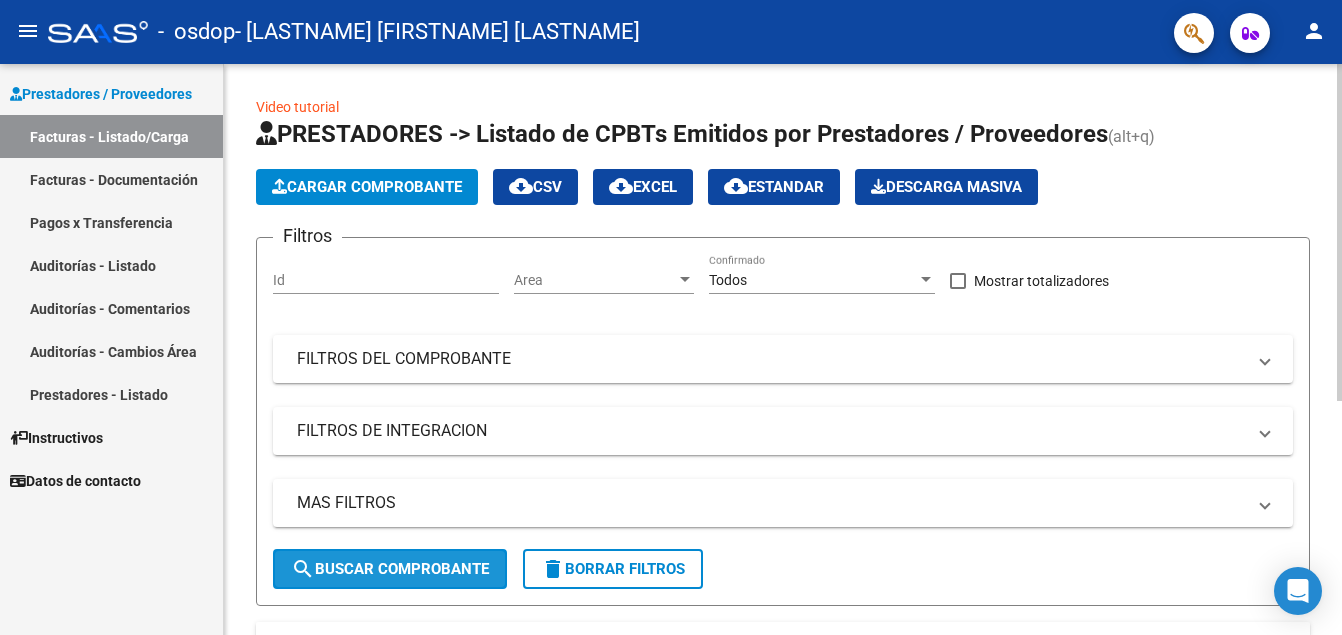 click on "search  Buscar Comprobante" 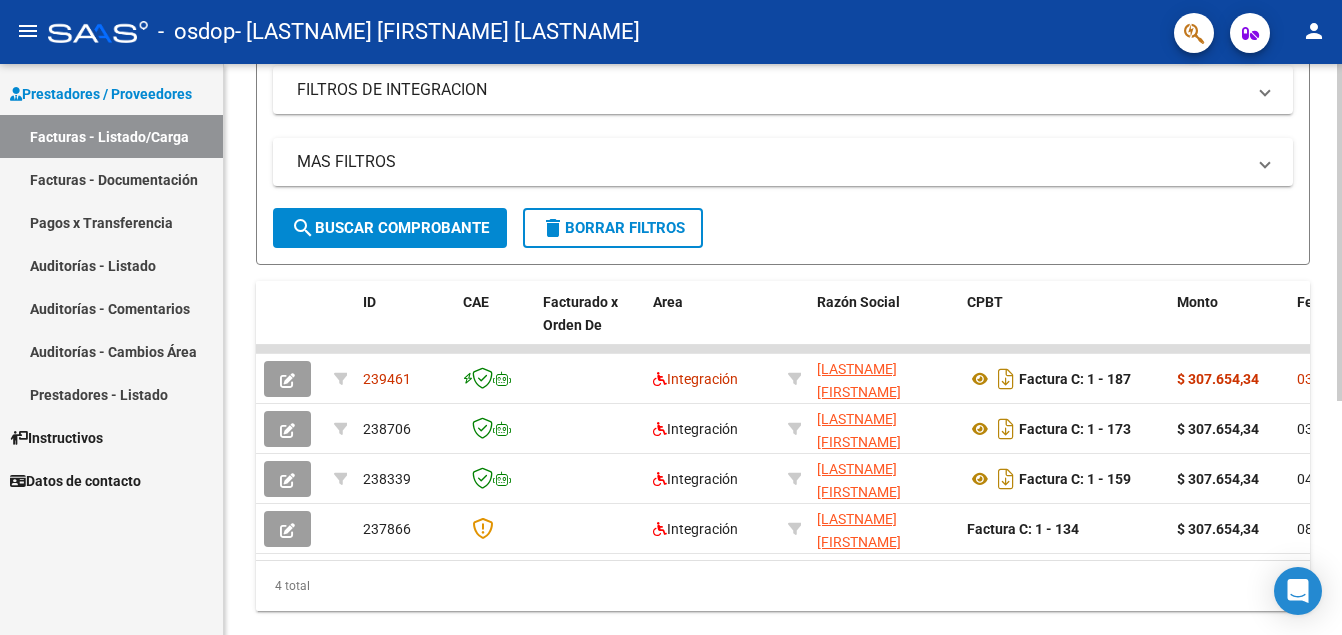 scroll, scrollTop: 348, scrollLeft: 0, axis: vertical 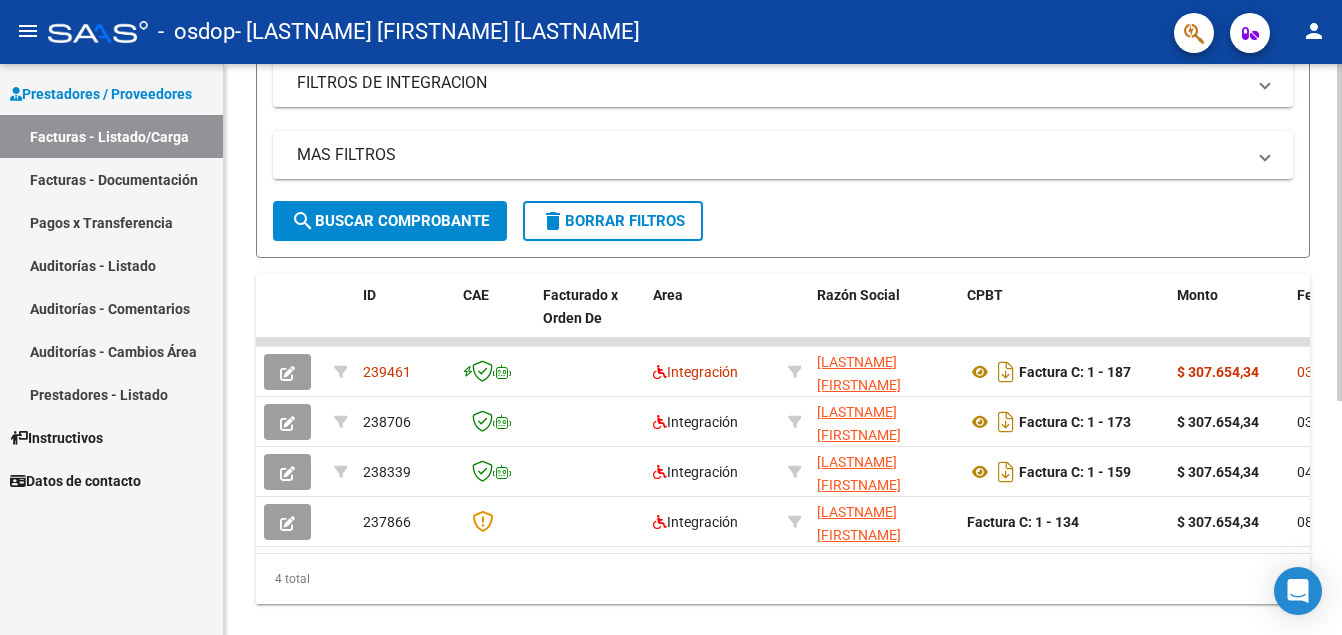 click on "menu -   osdop   - [LASTNAME] [FIRSTNAME] [LASTNAME] person    Prestadores / Proveedores Facturas - Listado/Carga Facturas - Documentación Pagos x Transferencia Auditorías - Listado Auditorías - Comentarios Auditorías - Cambios Área Prestadores - Listado    Instructivos    Datos de contacto  Video tutorial   PRESTADORES -> Listado de CPBTs Emitidos por Prestadores / Proveedores (alt+q)   Cargar Comprobante
cloud_download  CSV  cloud_download  EXCEL  cloud_download  Estandar   Descarga Masiva
Filtros Id Area Area Todos Confirmado   Mostrar totalizadores   FILTROS DEL COMPROBANTE  Comprobante Tipo Comprobante Tipo Start date – End date Fec. Comprobante Desde / Hasta Días Emisión Desde(cant. días) Días Emisión Hasta(cant. días) CUIT / Razón Social Pto. Venta Nro. Comprobante Código SSS CAE Válido CAE Válido Todos Cargado Módulo Hosp. Todos Tiene facturacion Apócrifa Hospital Refes  FILTROS DE INTEGRACION  Período De Prestación Campos del Archivo de Rendición Devuelto x SSS (dr_envio)" at bounding box center (671, 317) 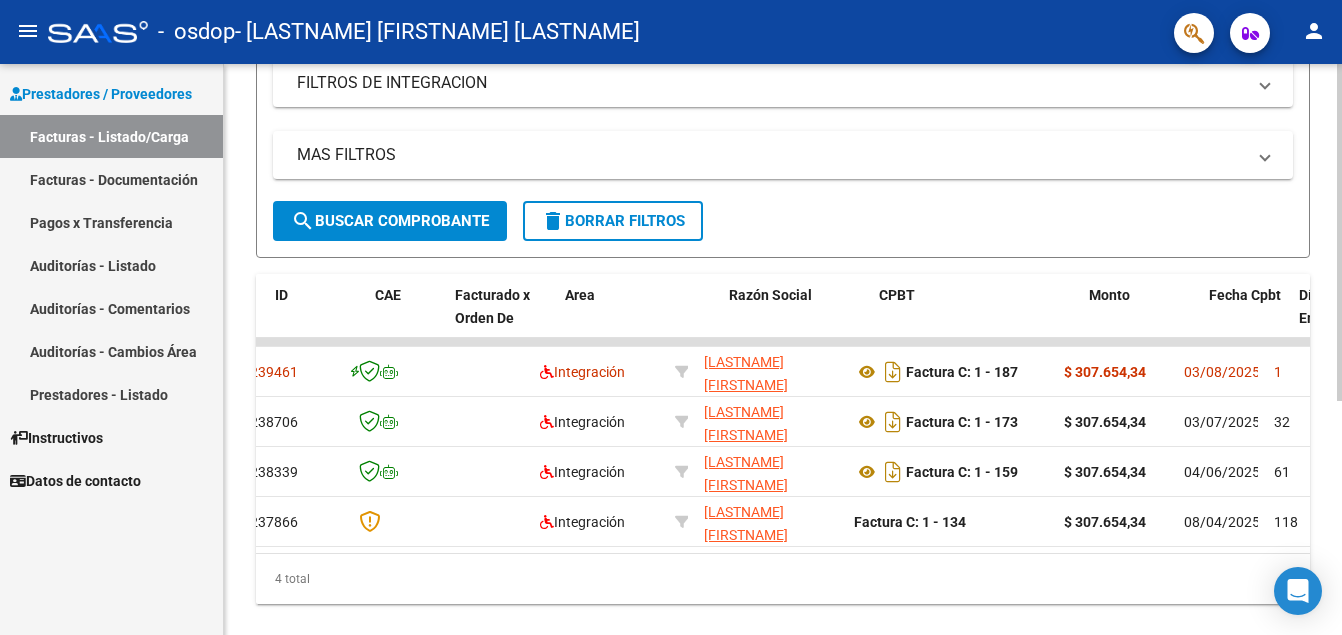 scroll, scrollTop: 0, scrollLeft: 88, axis: horizontal 